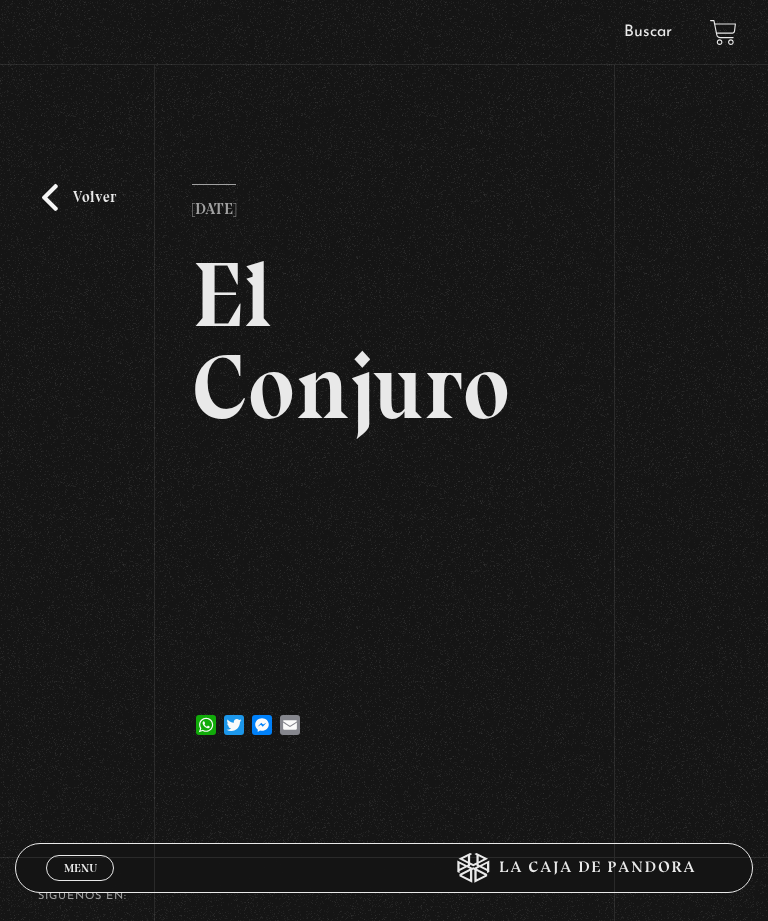 scroll, scrollTop: 0, scrollLeft: 0, axis: both 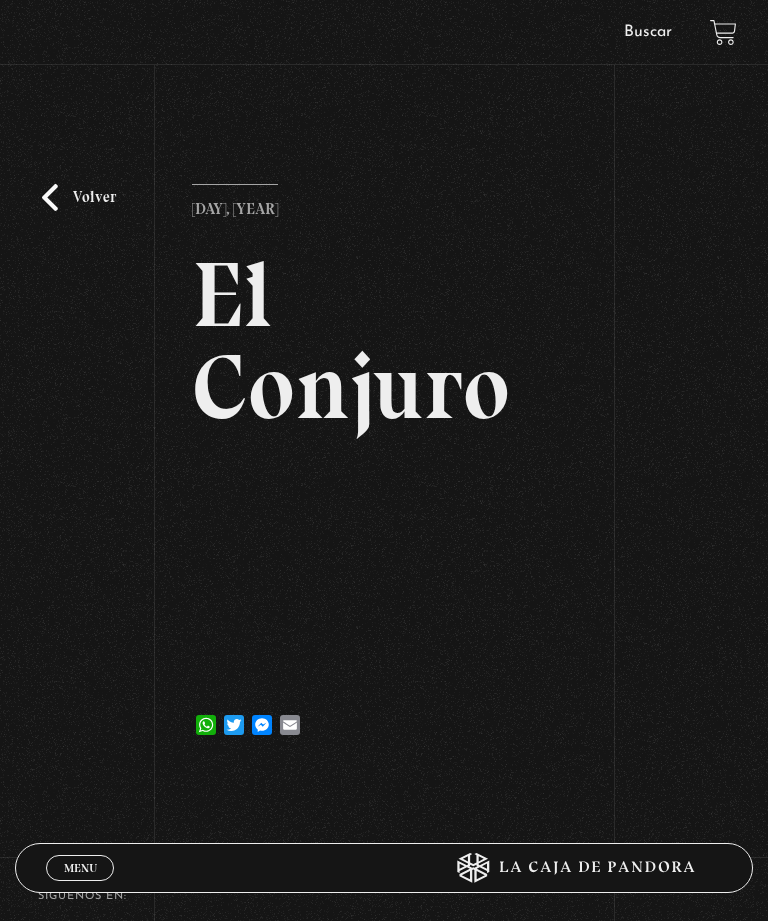 click on "Volver" at bounding box center [79, 197] 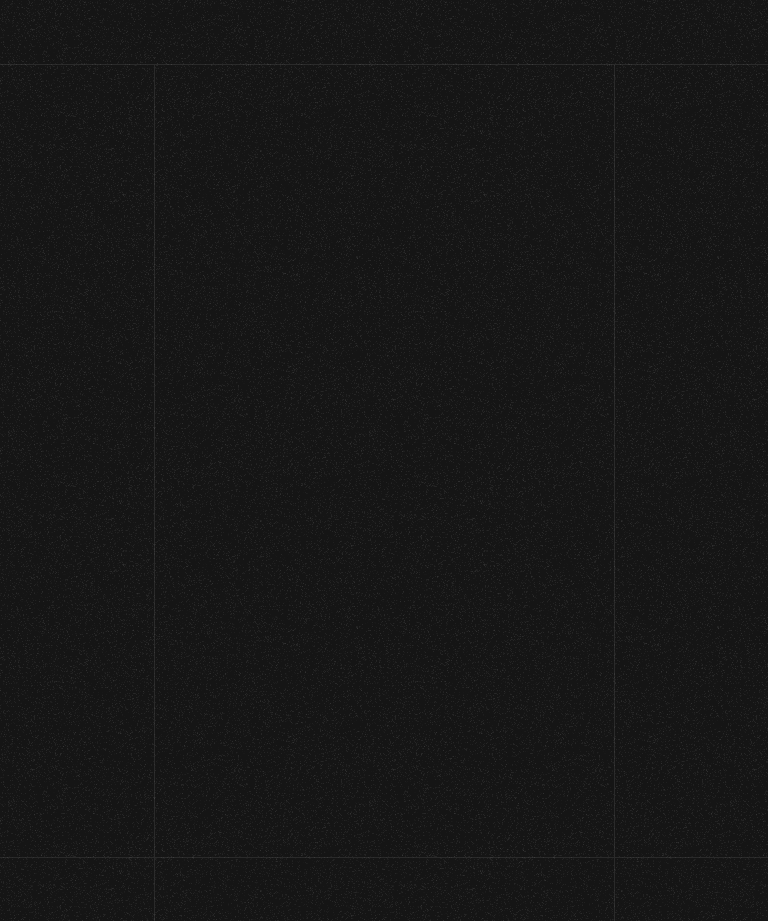 scroll, scrollTop: 0, scrollLeft: 0, axis: both 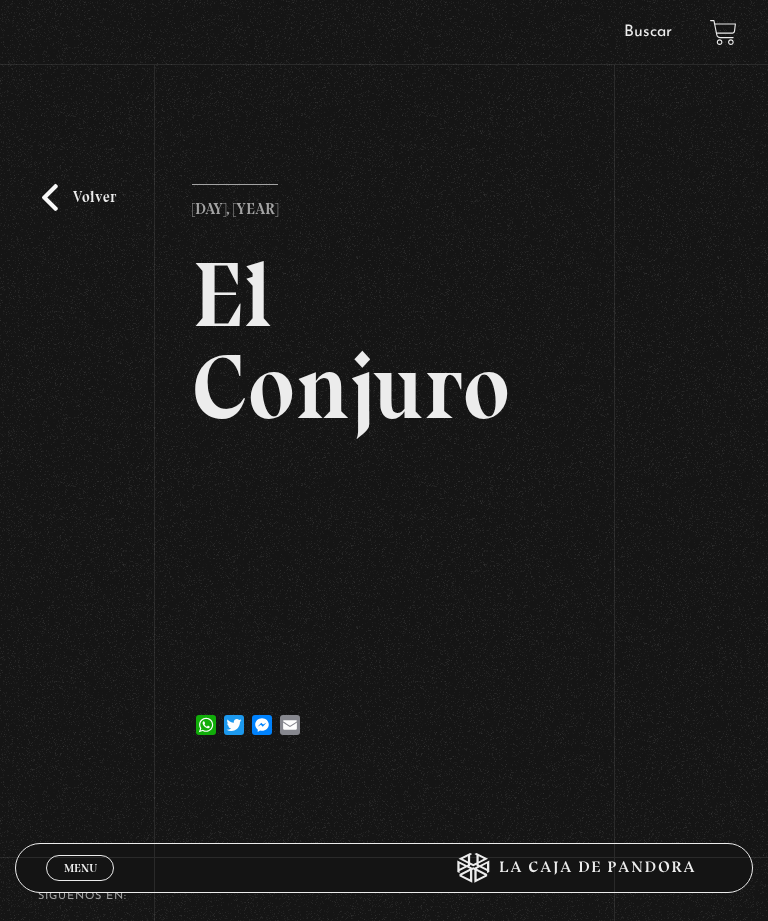 click on "Volver" at bounding box center (79, 197) 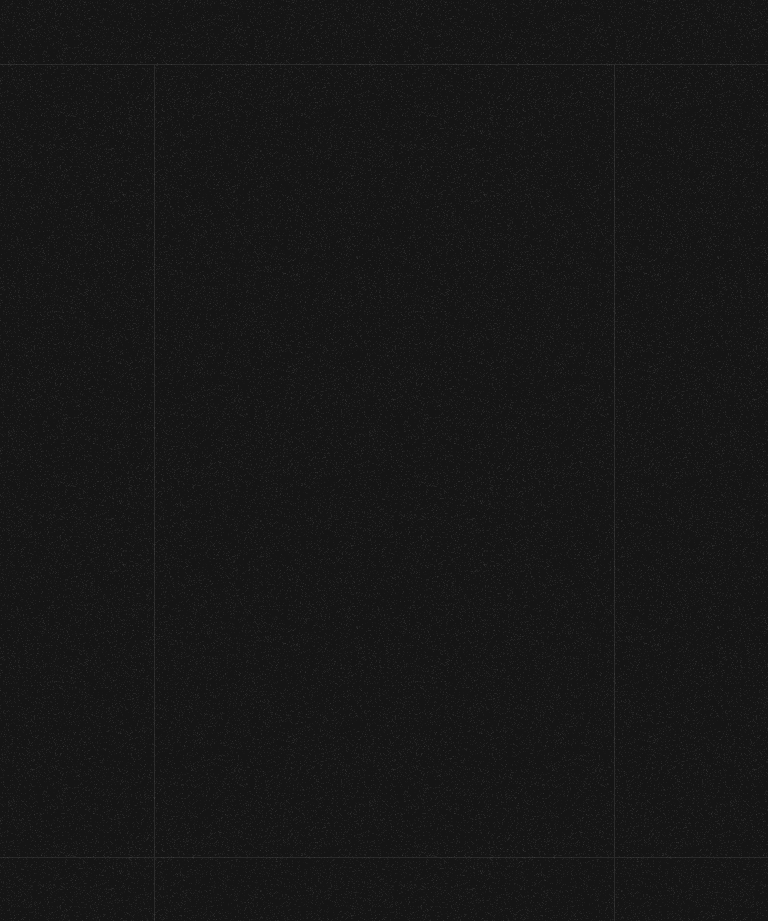 scroll, scrollTop: 113, scrollLeft: 0, axis: vertical 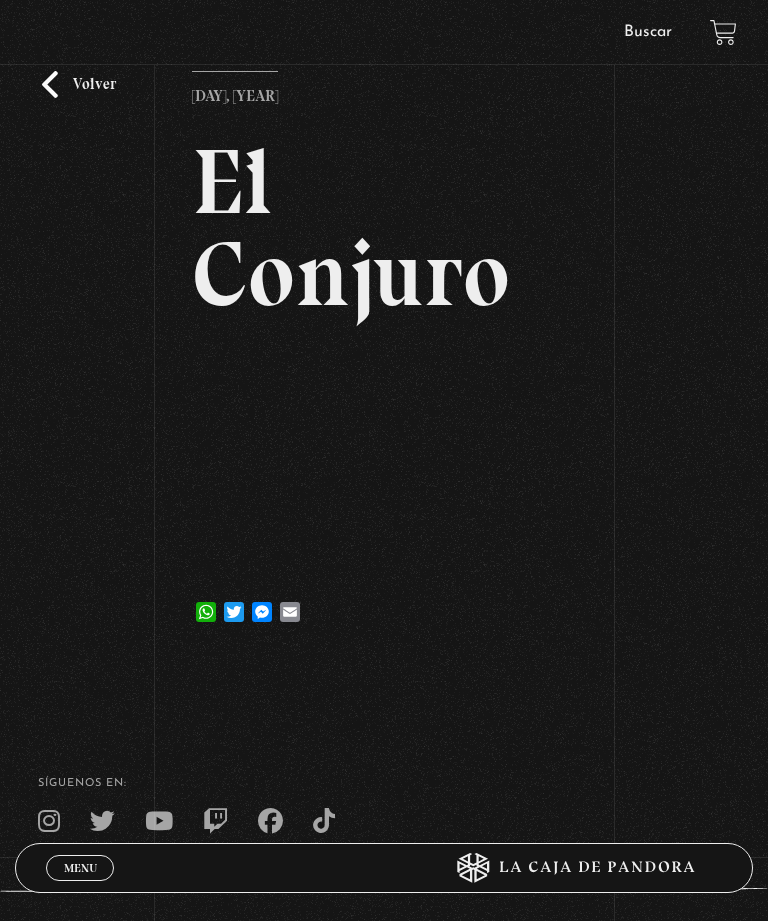 click on "Buscar" at bounding box center (648, 32) 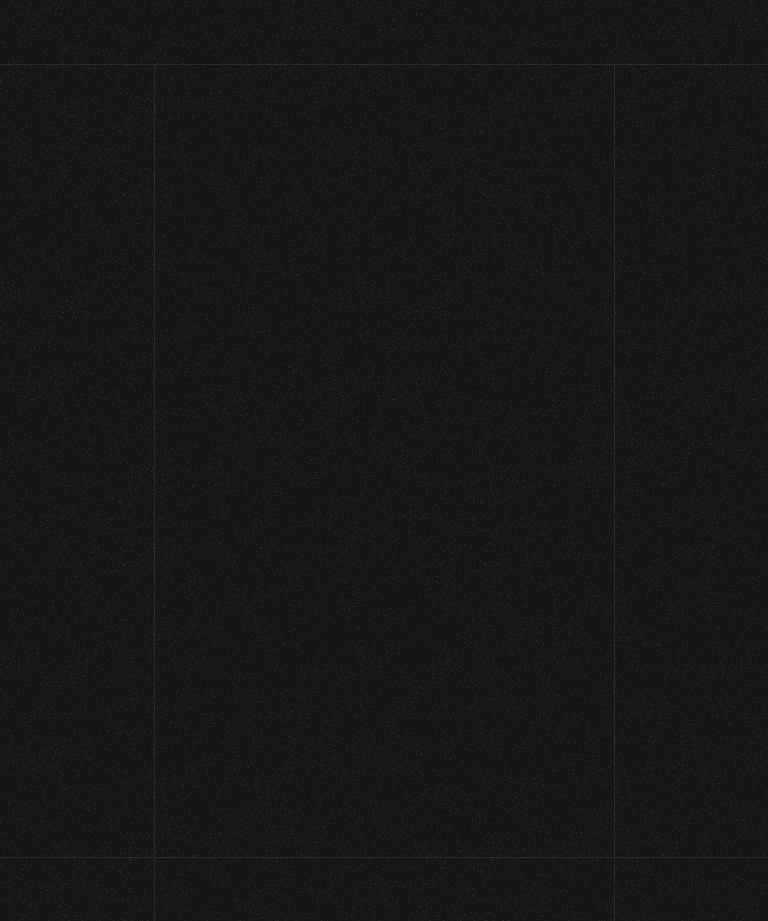scroll, scrollTop: 0, scrollLeft: 0, axis: both 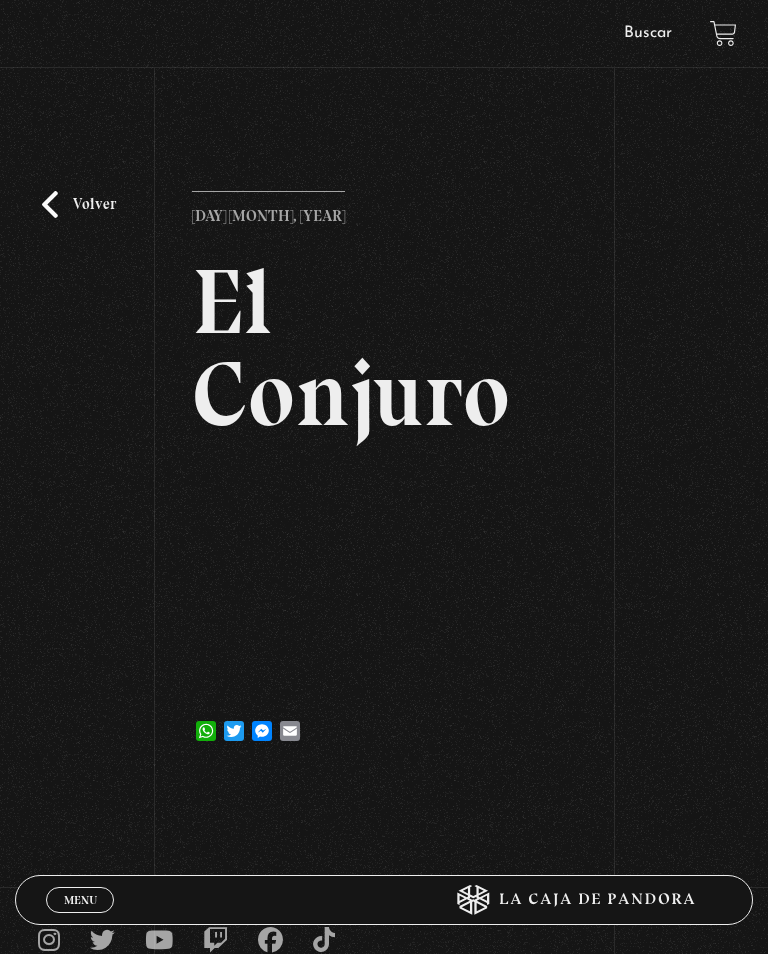 click on "Volver" at bounding box center (79, 204) 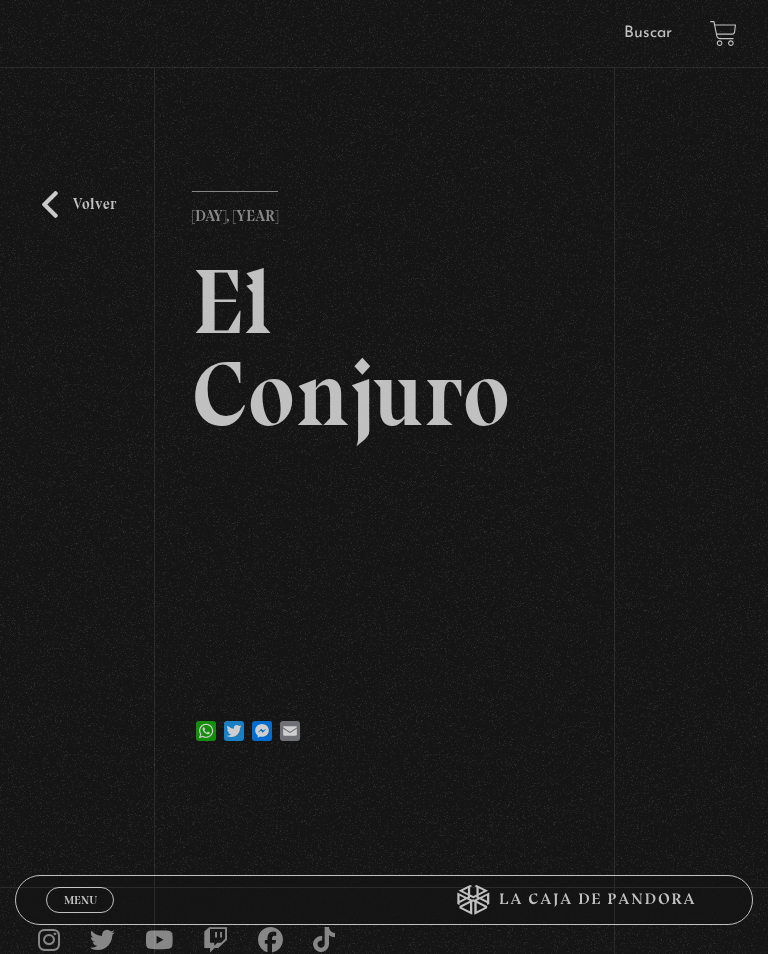 scroll, scrollTop: 0, scrollLeft: 0, axis: both 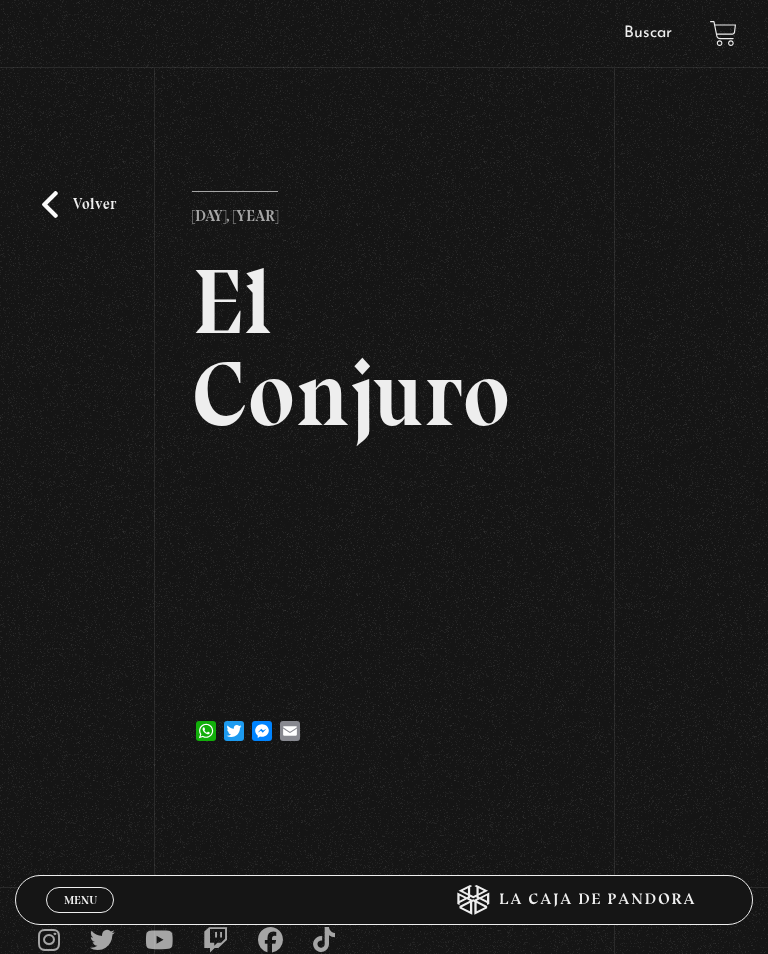 click on "Volver" at bounding box center (79, 204) 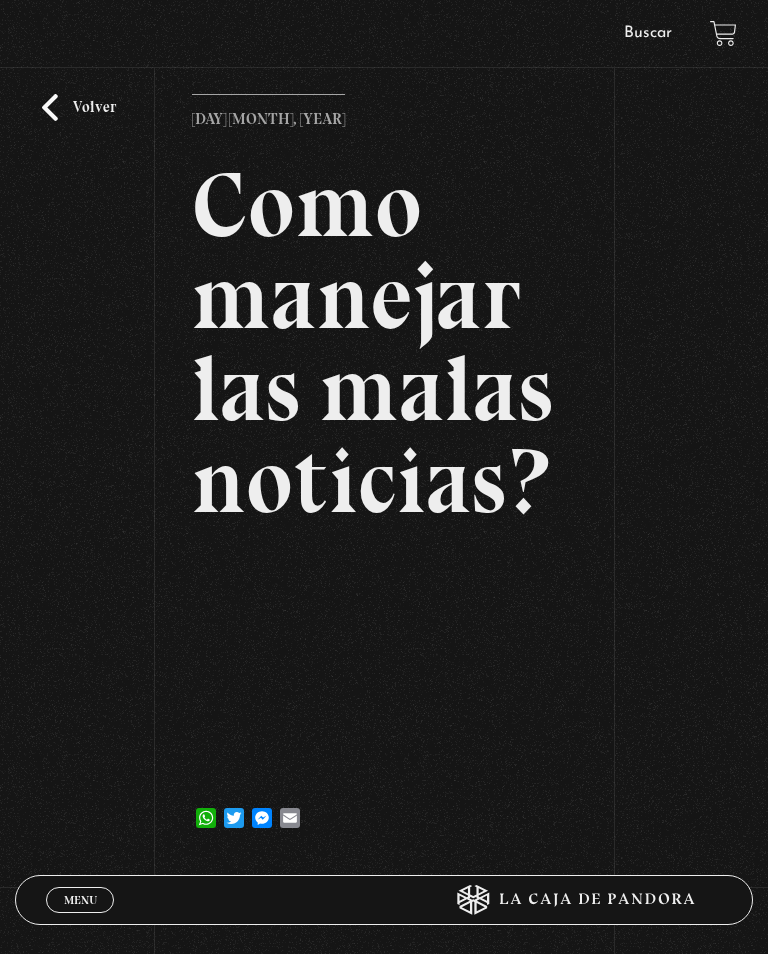 scroll, scrollTop: 95, scrollLeft: 0, axis: vertical 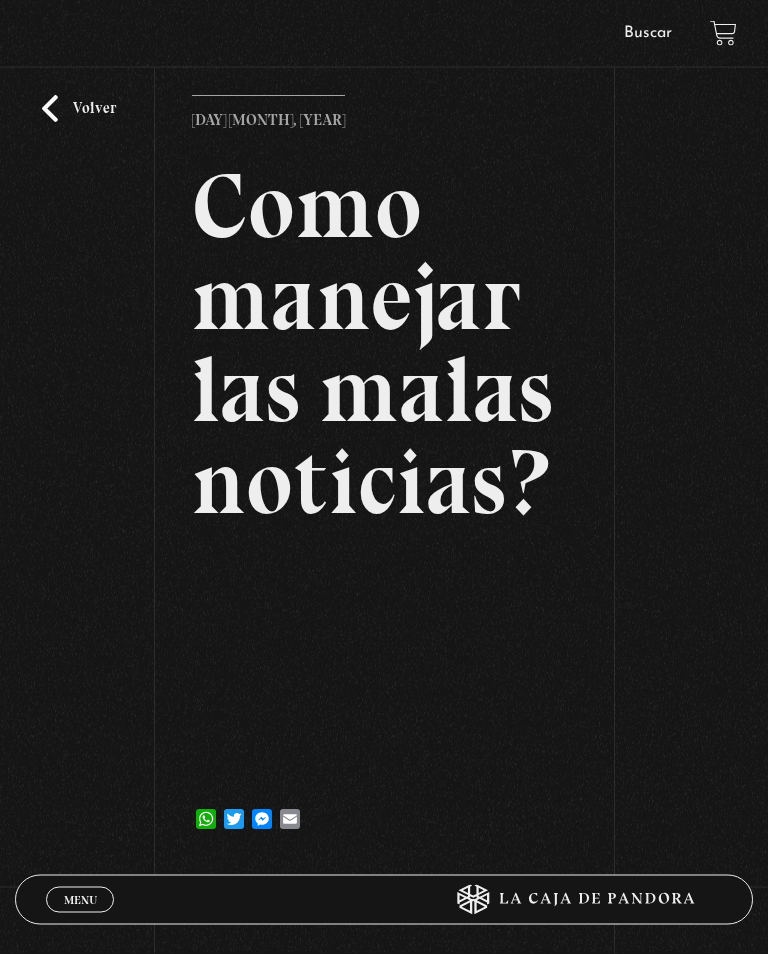 click on "Volver" at bounding box center [79, 109] 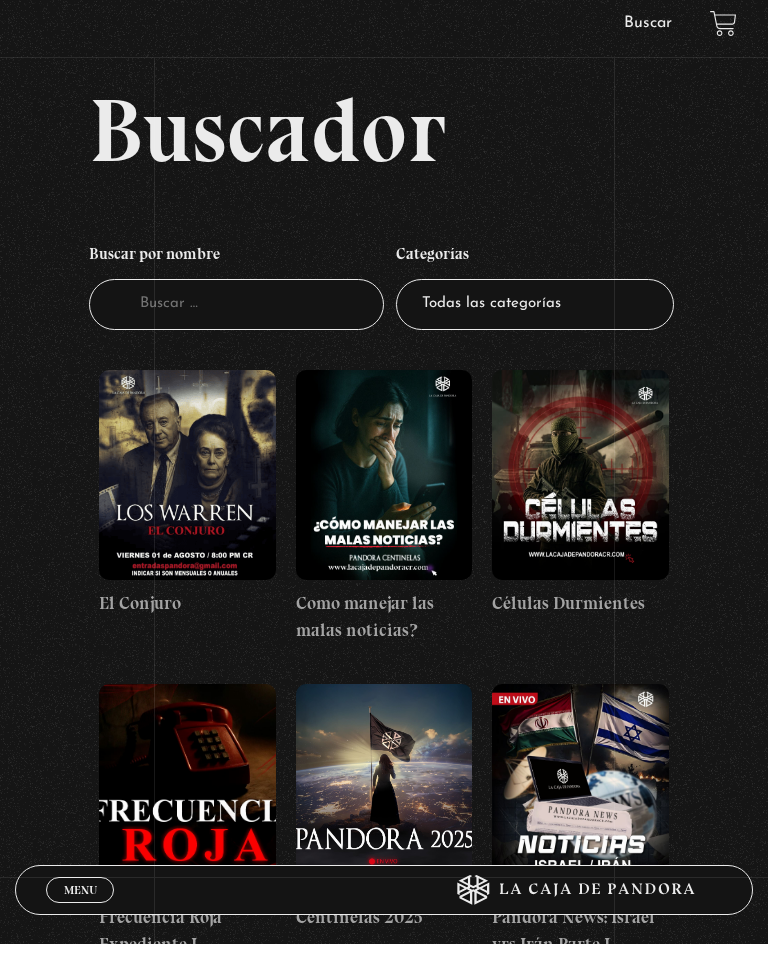 scroll, scrollTop: 43, scrollLeft: 0, axis: vertical 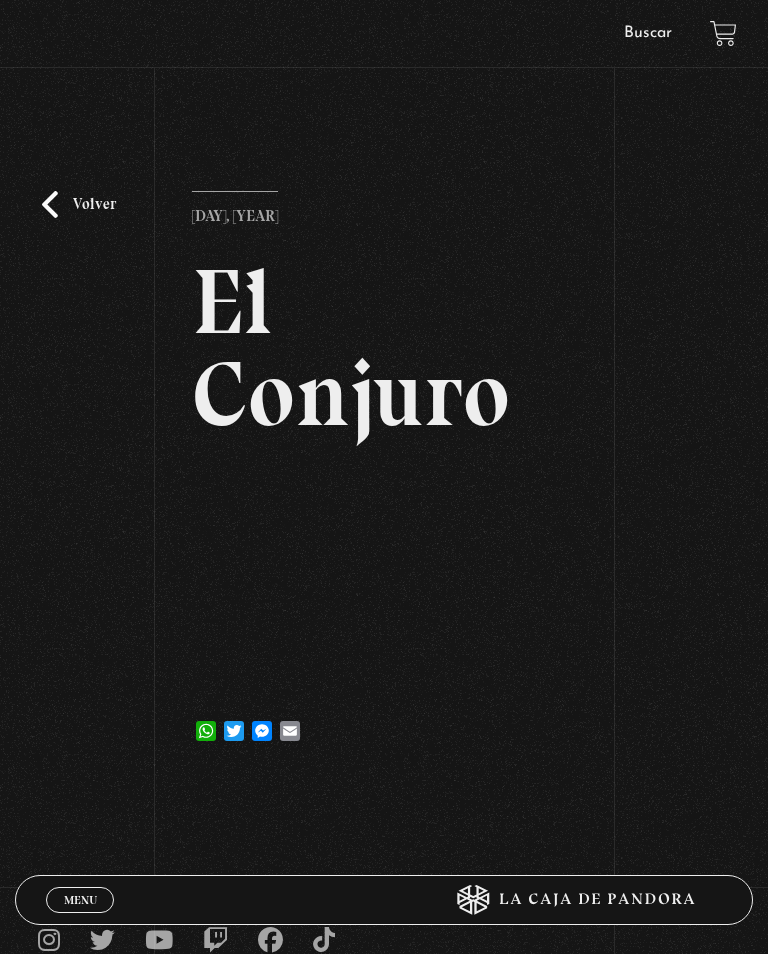 click on "Menu" at bounding box center [80, 900] 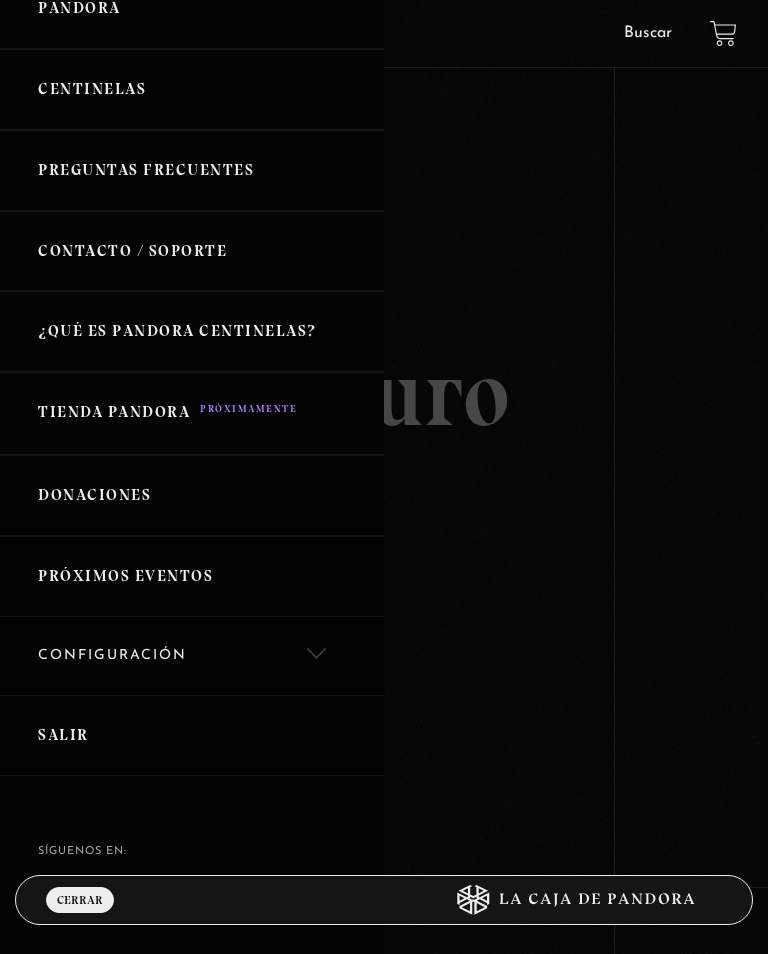 scroll, scrollTop: 276, scrollLeft: 0, axis: vertical 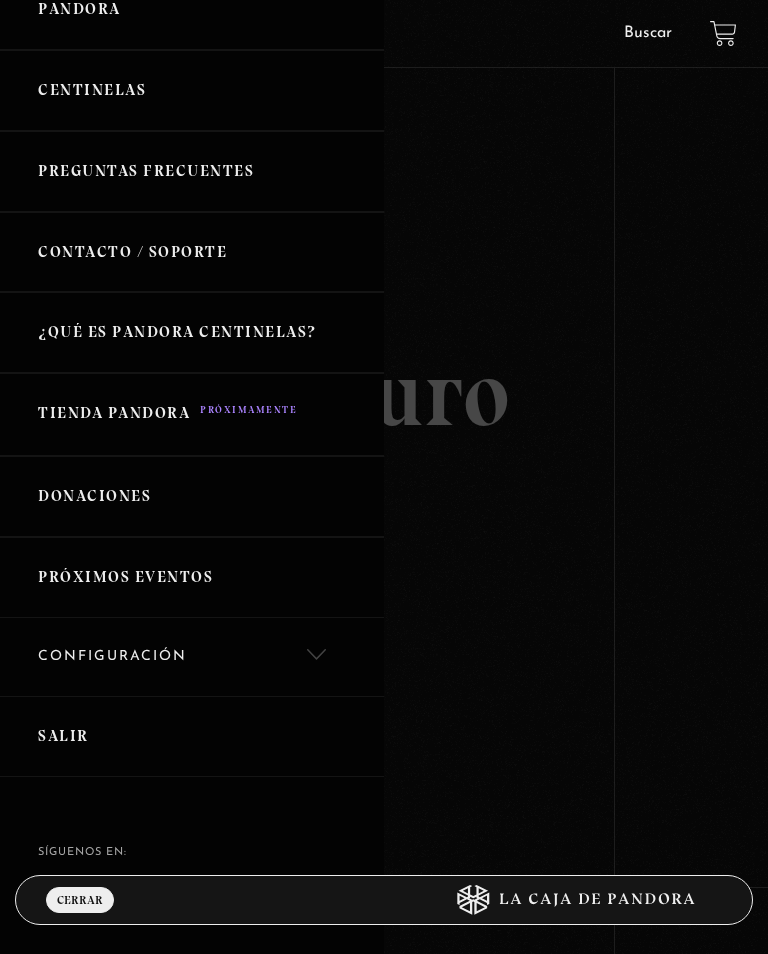 click on "Salir" at bounding box center [192, 736] 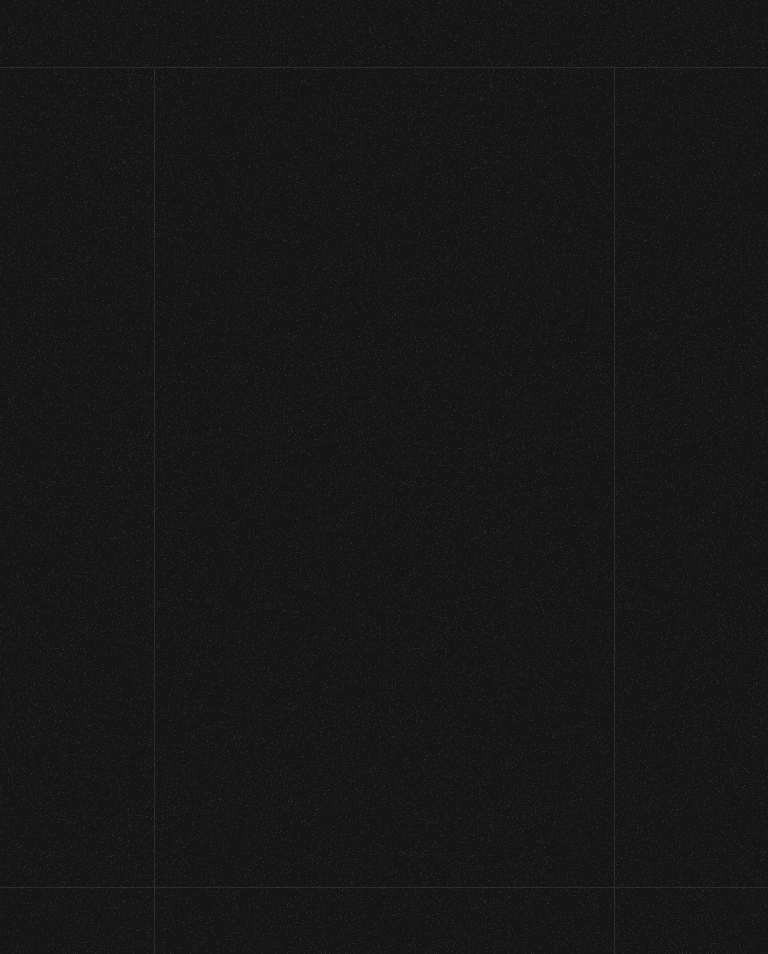 scroll, scrollTop: 0, scrollLeft: 0, axis: both 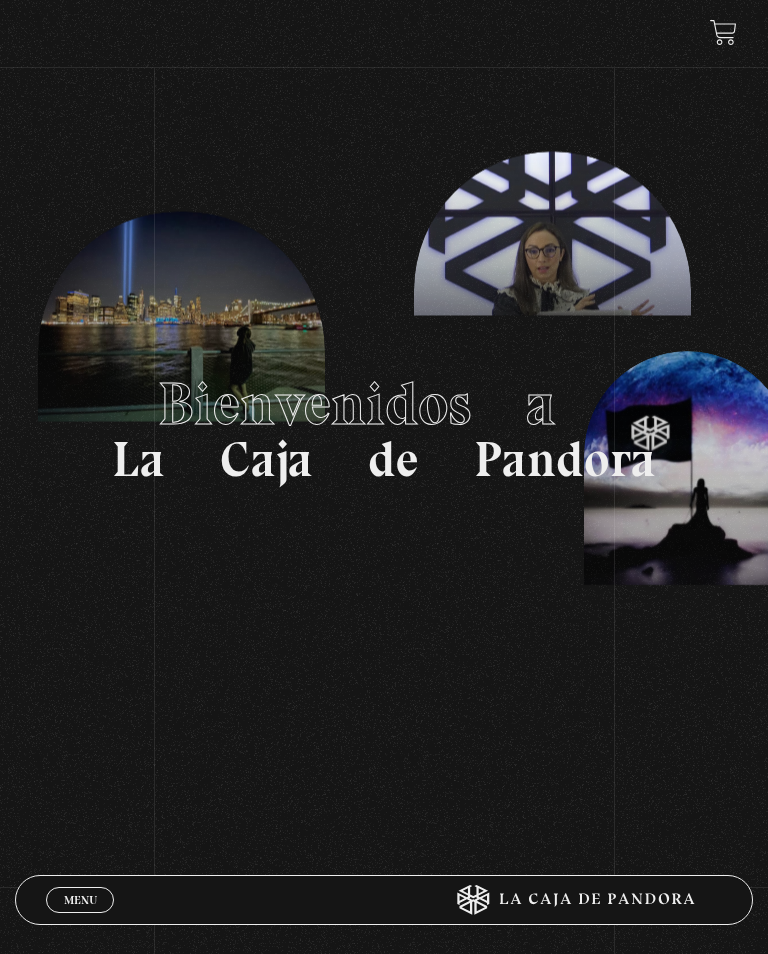 click on "Menu" at bounding box center [80, 900] 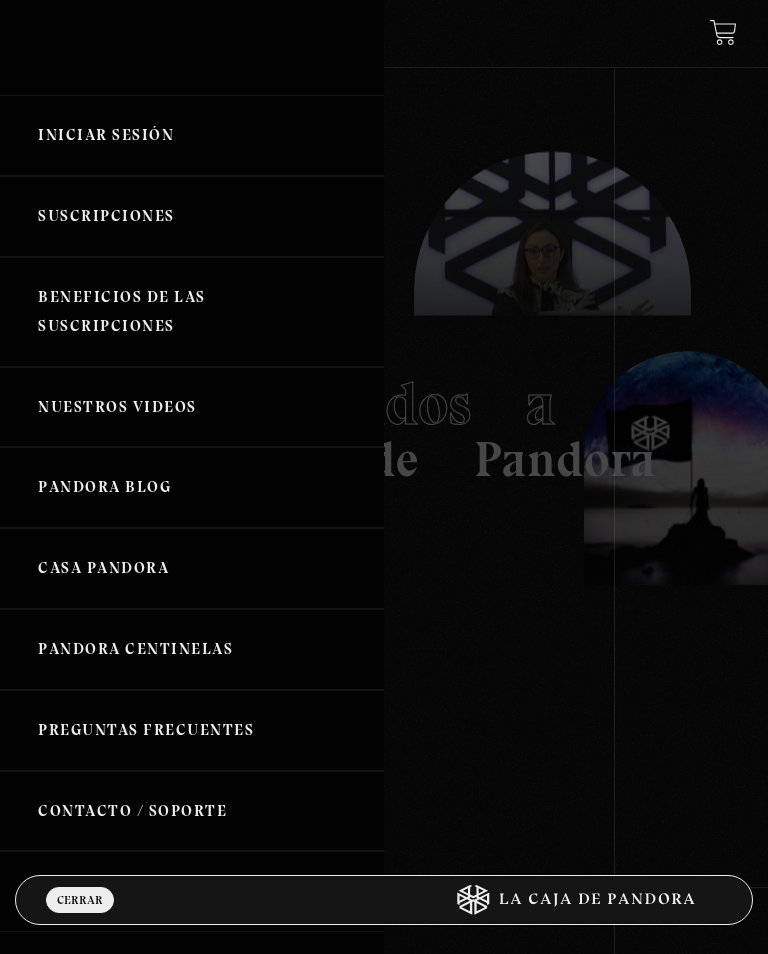 click on "Iniciar Sesión" at bounding box center (192, 135) 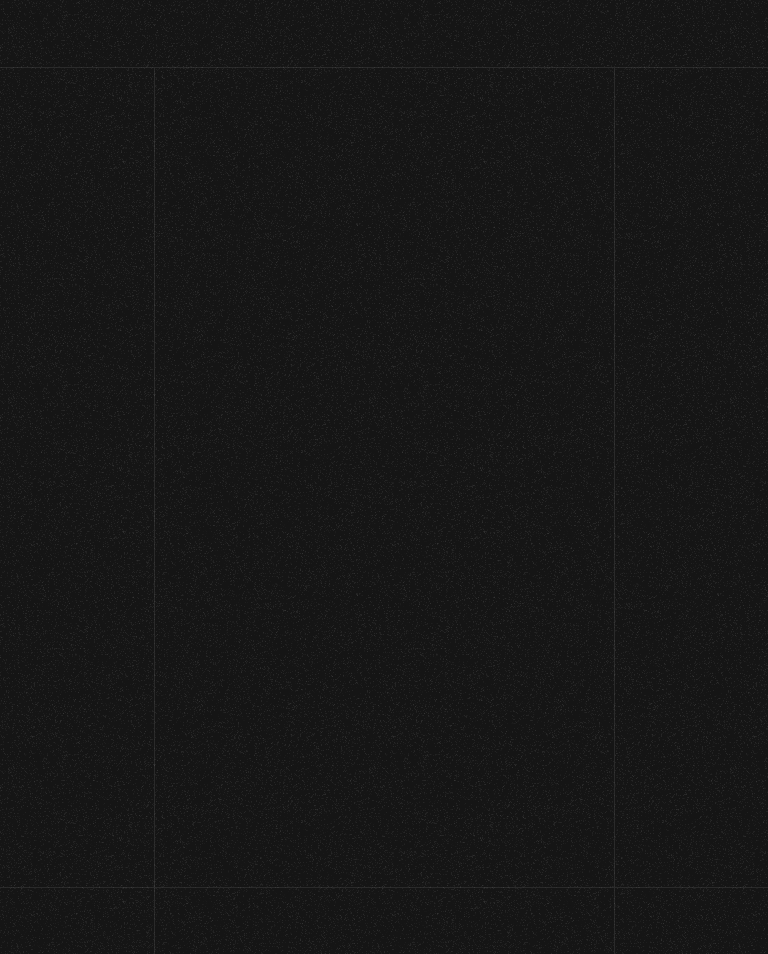 scroll, scrollTop: 0, scrollLeft: 0, axis: both 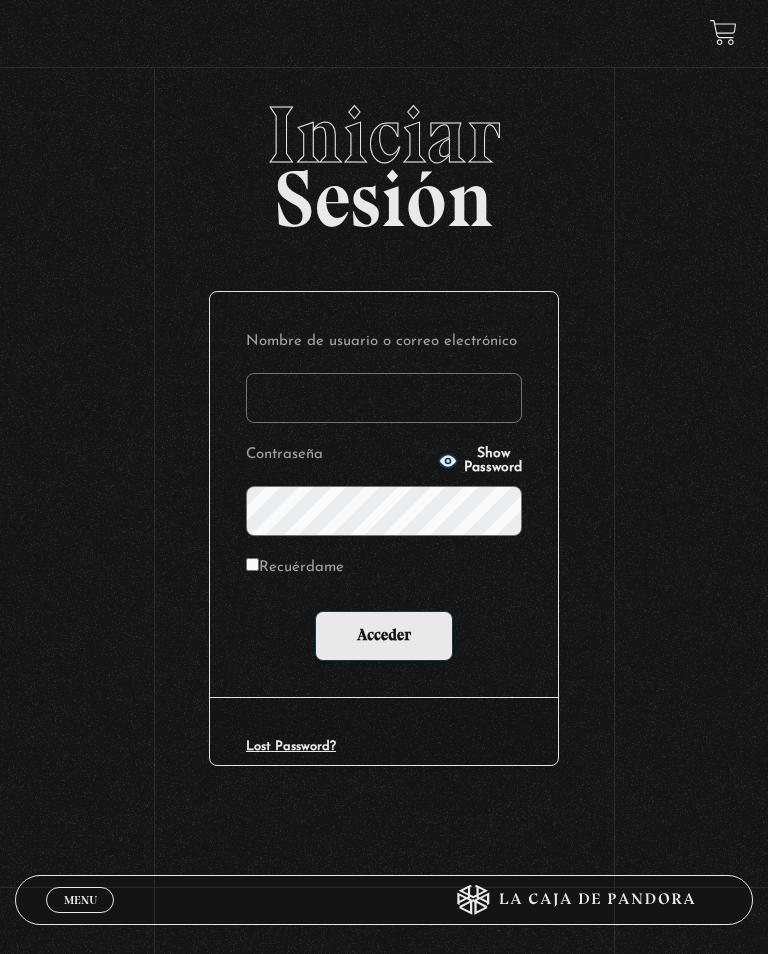 click on "Nombre de usuario o correo electrónico" at bounding box center (384, 398) 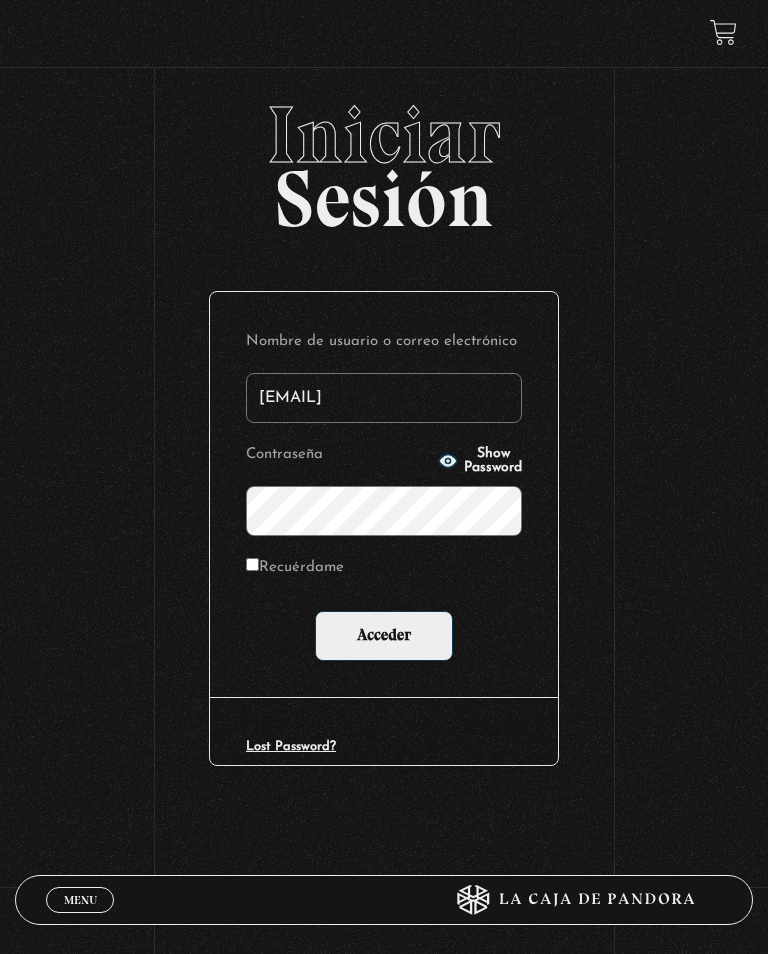 type on "[EMAIL]" 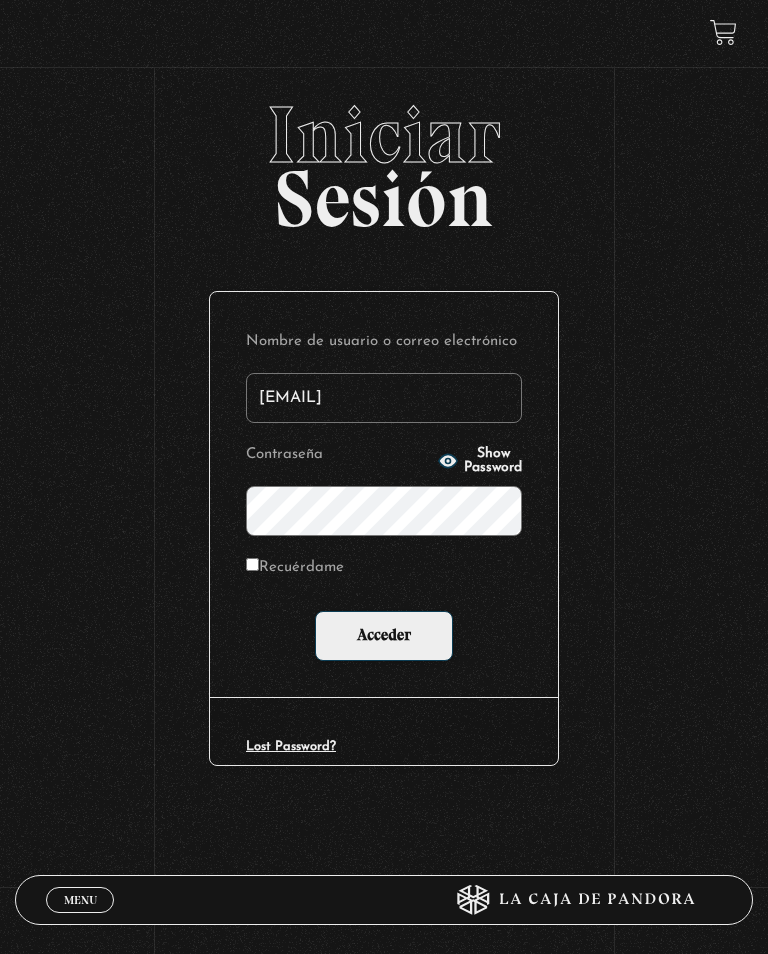 click on "Acceder" at bounding box center [384, 636] 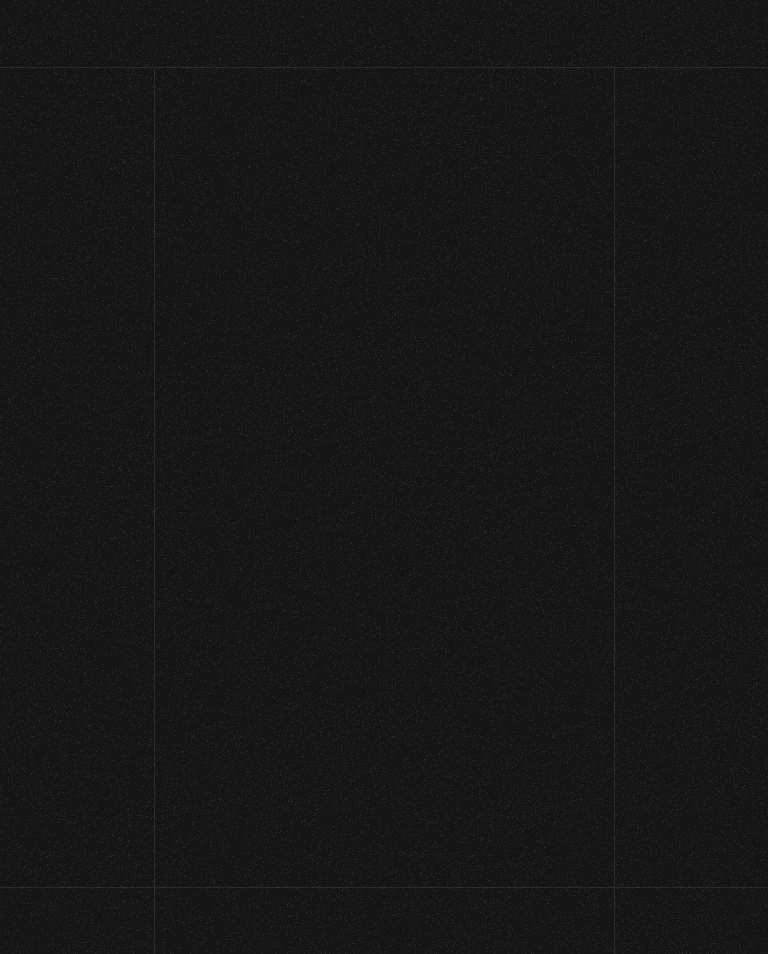 scroll, scrollTop: 0, scrollLeft: 0, axis: both 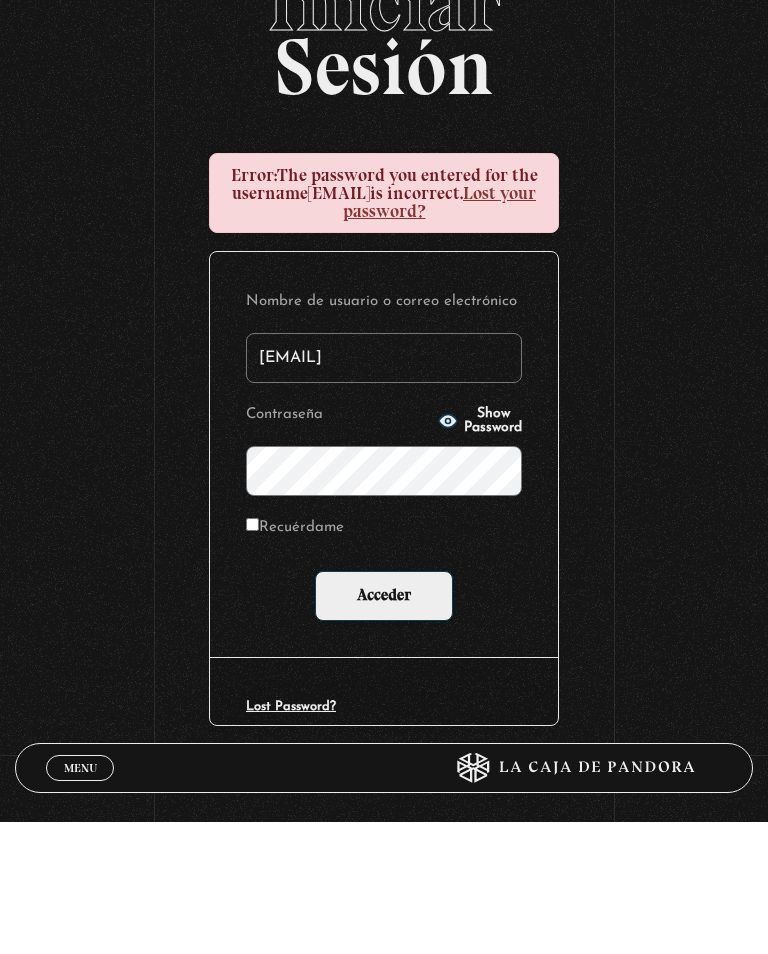 click on "Show Password" at bounding box center (480, 553) 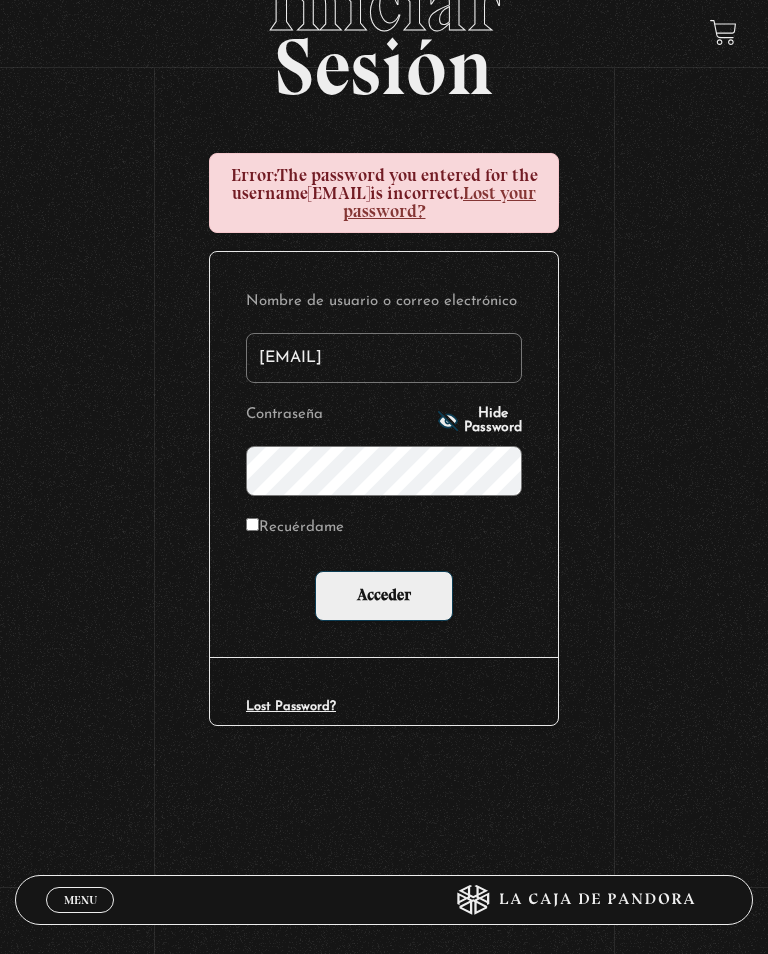 click on "Hide Password" at bounding box center (493, 421) 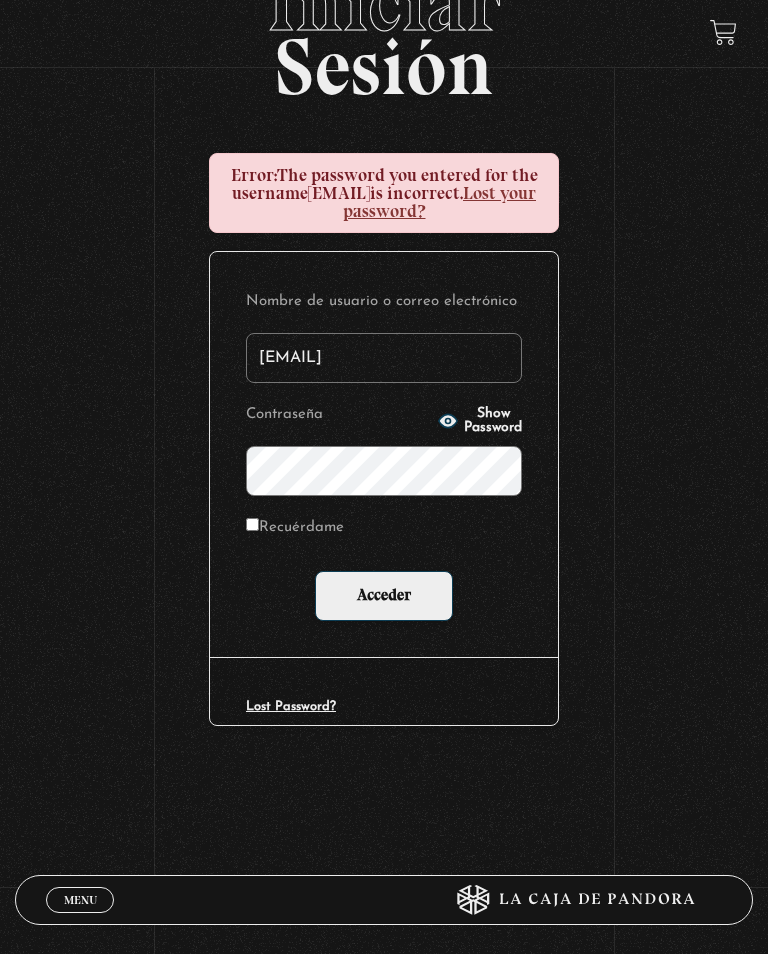 click on "Show Password" at bounding box center (480, 421) 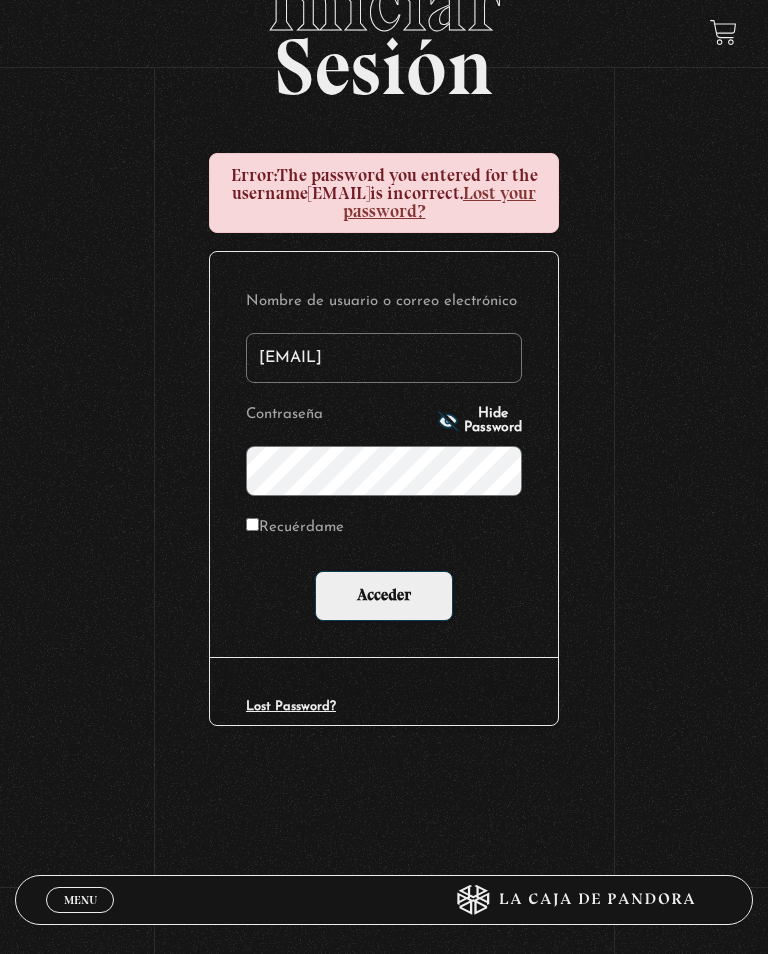 click on "Recuérdame" at bounding box center (295, 528) 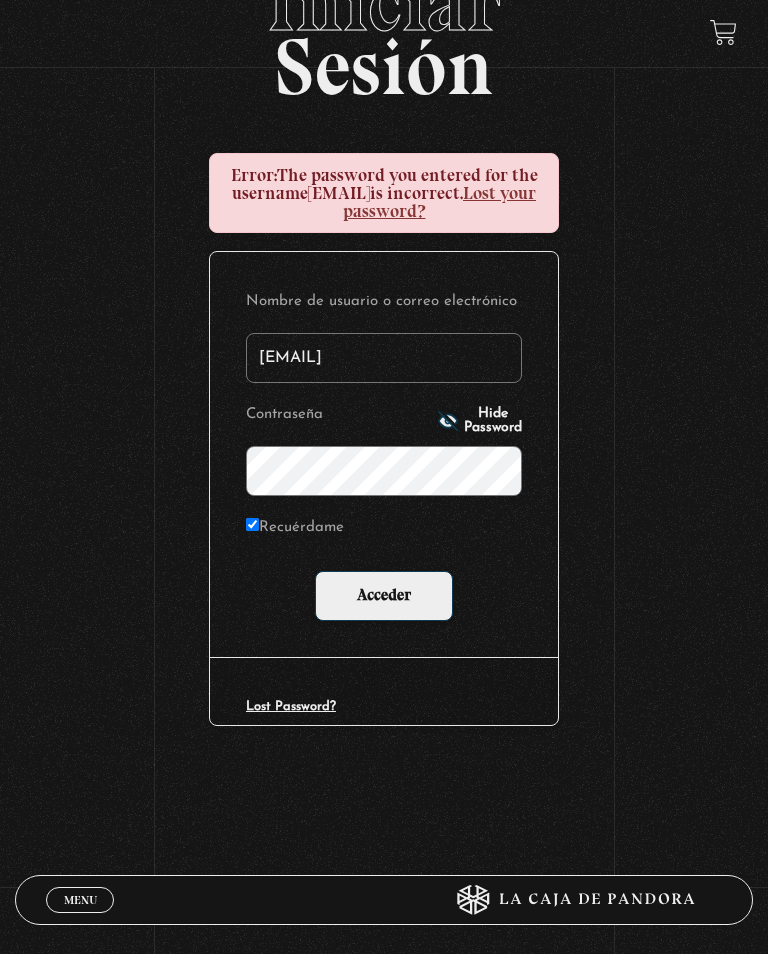 click on "Acceder" at bounding box center (384, 596) 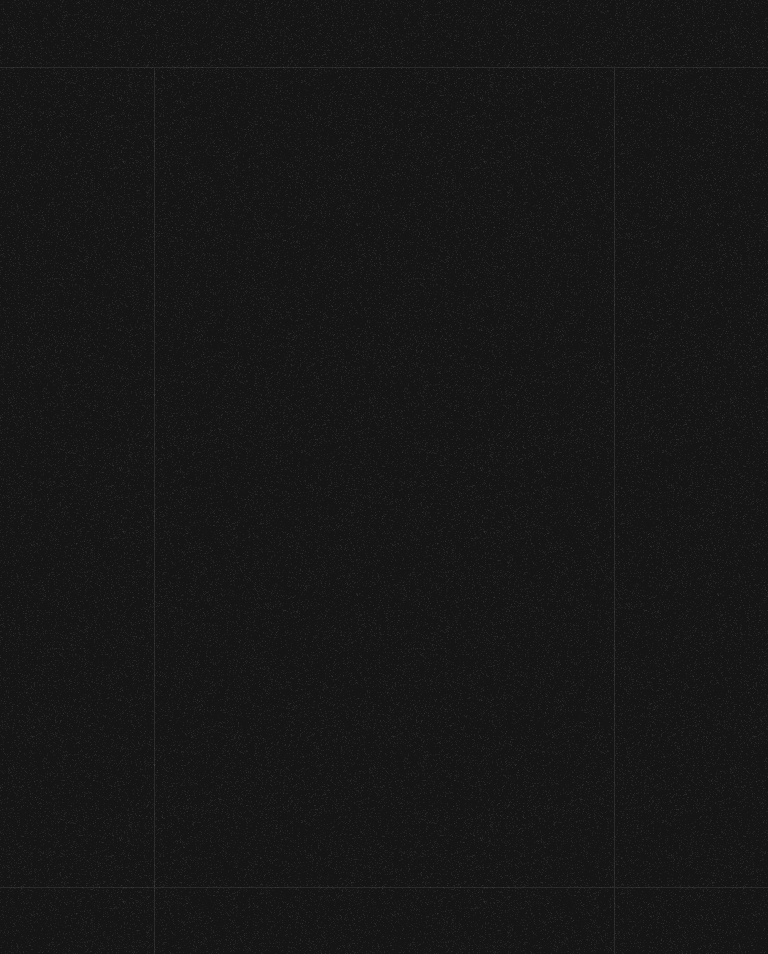 scroll, scrollTop: 0, scrollLeft: 0, axis: both 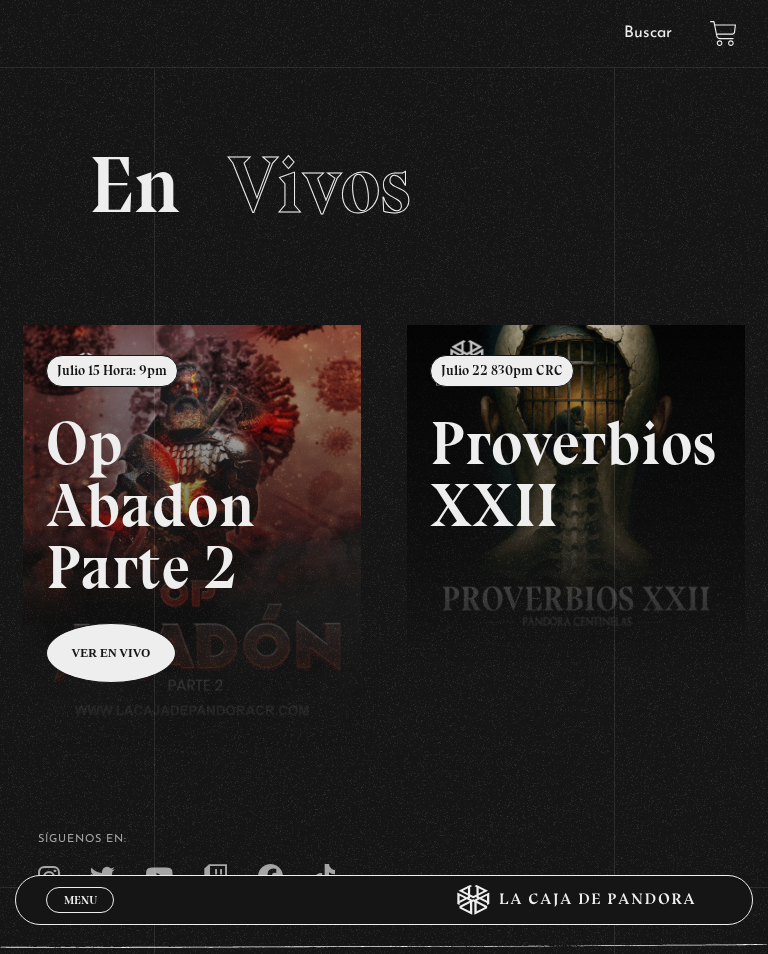 click on "Buscar" at bounding box center (648, 33) 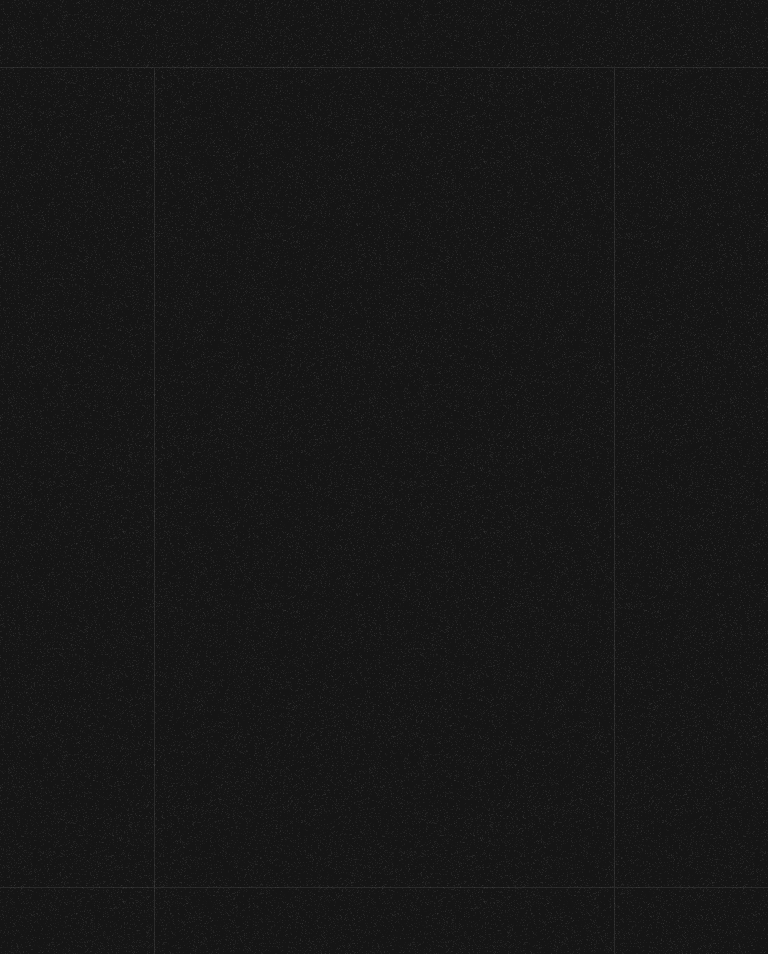 scroll, scrollTop: 0, scrollLeft: 0, axis: both 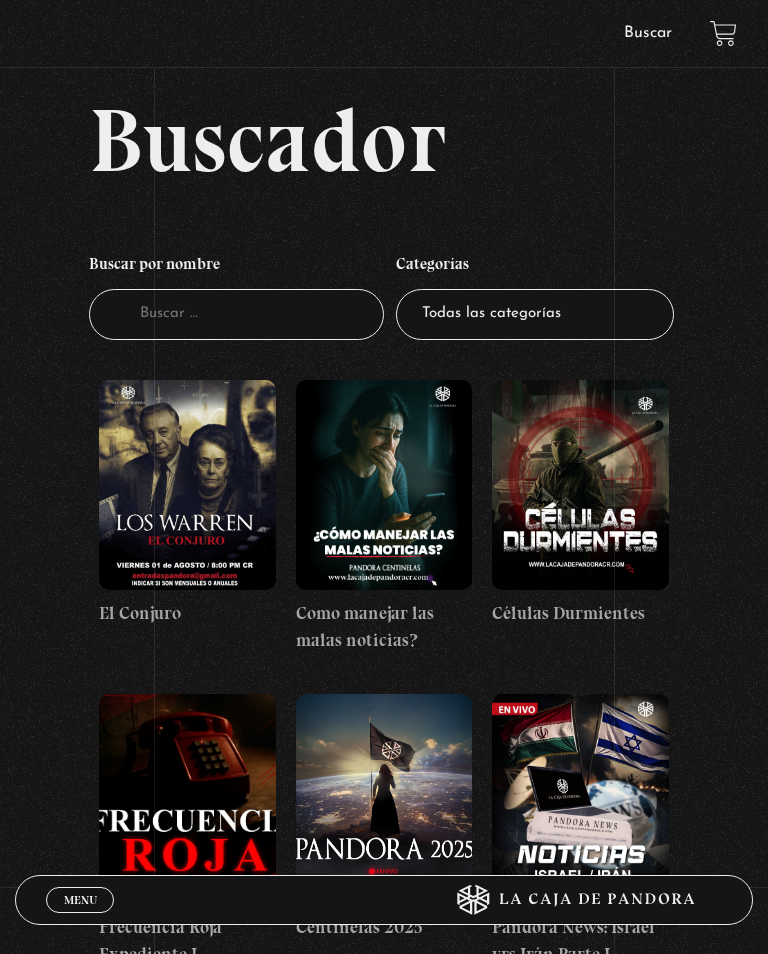 click at bounding box center [187, 485] 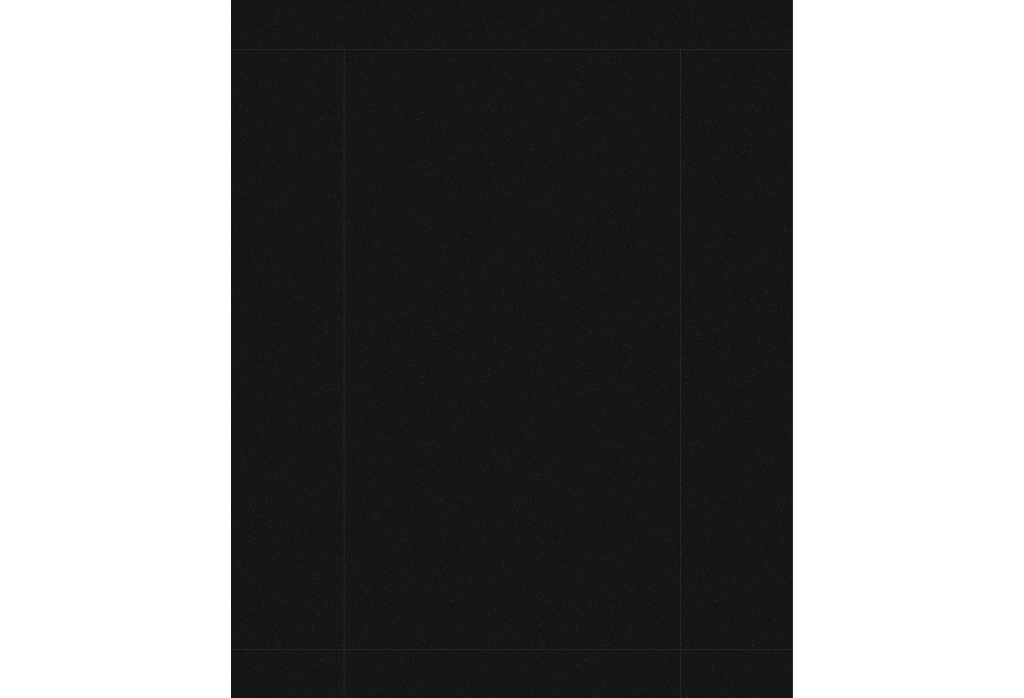 scroll, scrollTop: 0, scrollLeft: 0, axis: both 